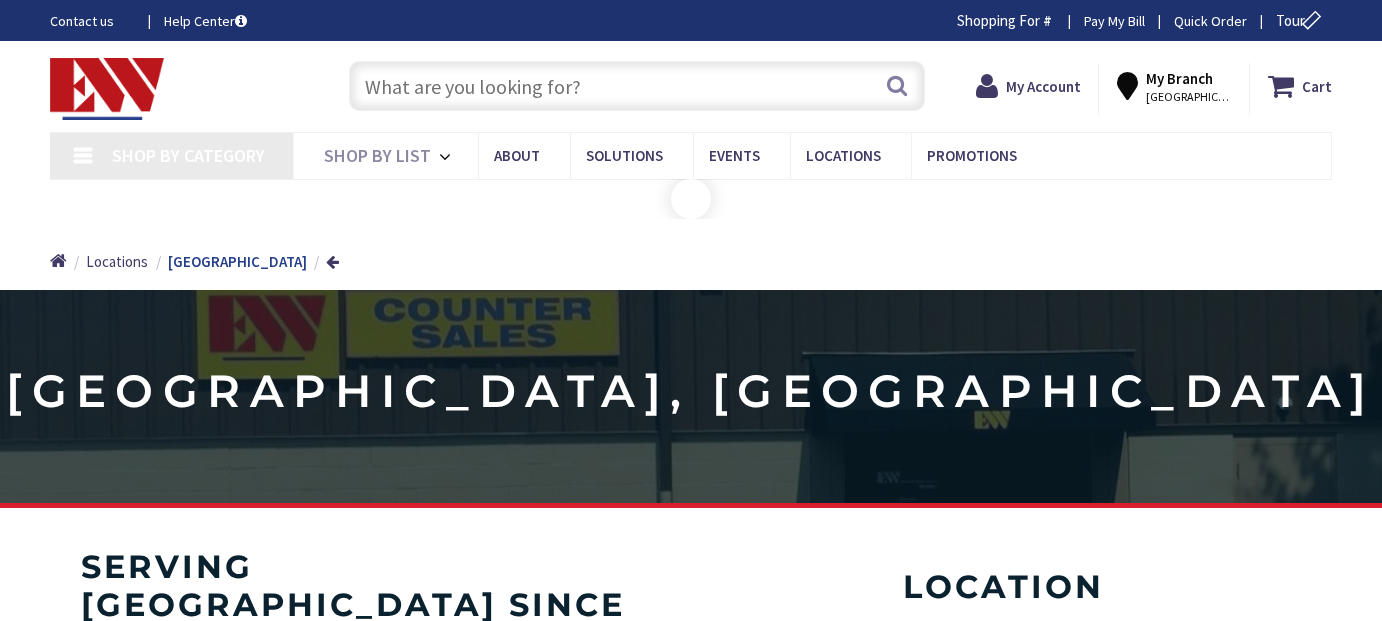 click at bounding box center (637, 86) 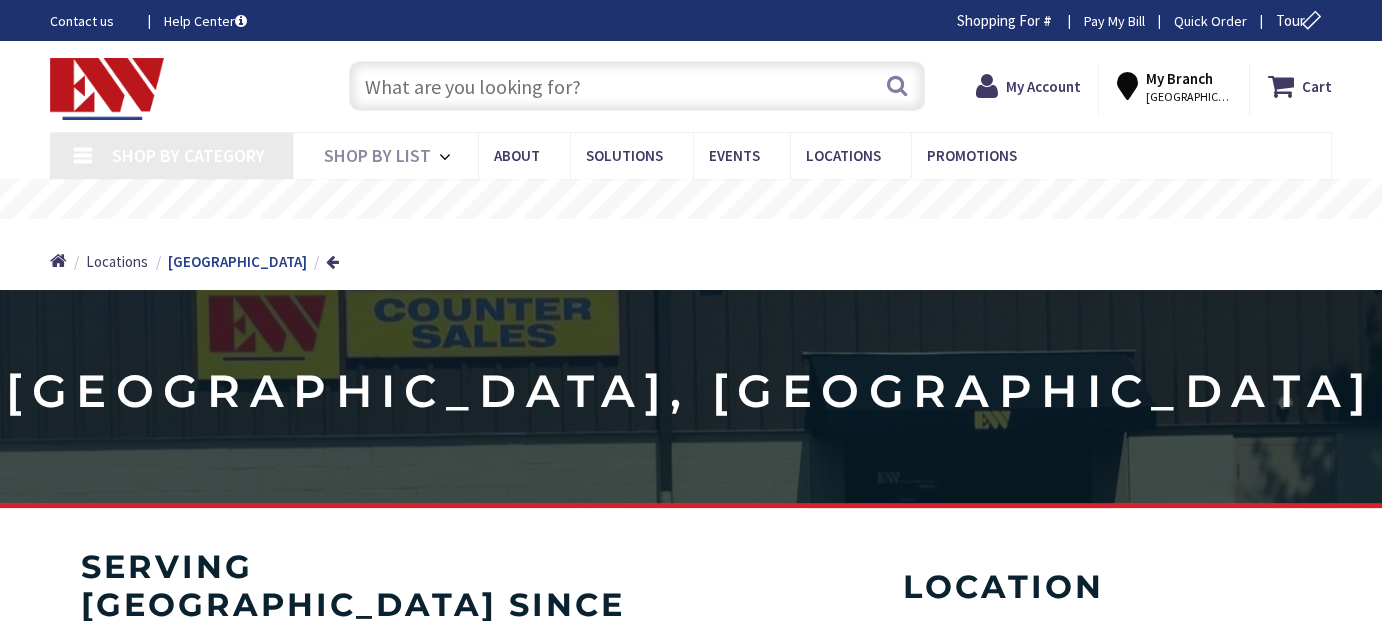 scroll, scrollTop: 0, scrollLeft: 0, axis: both 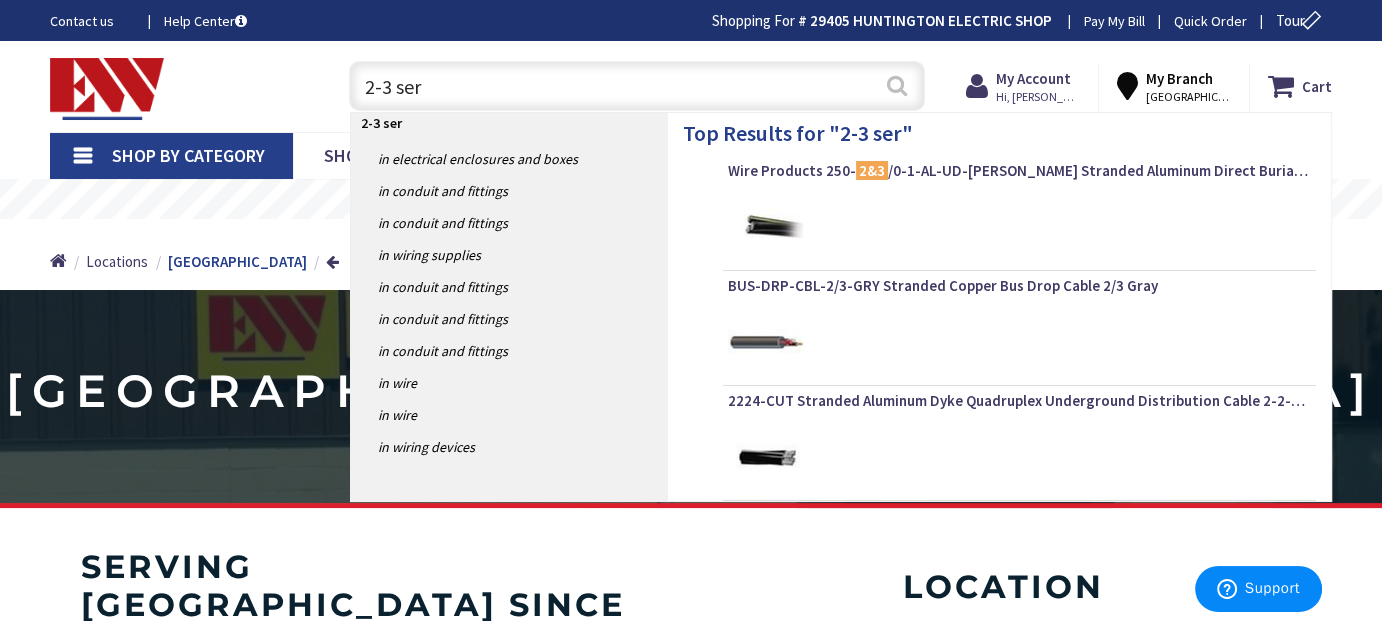 type on "2-3 ser" 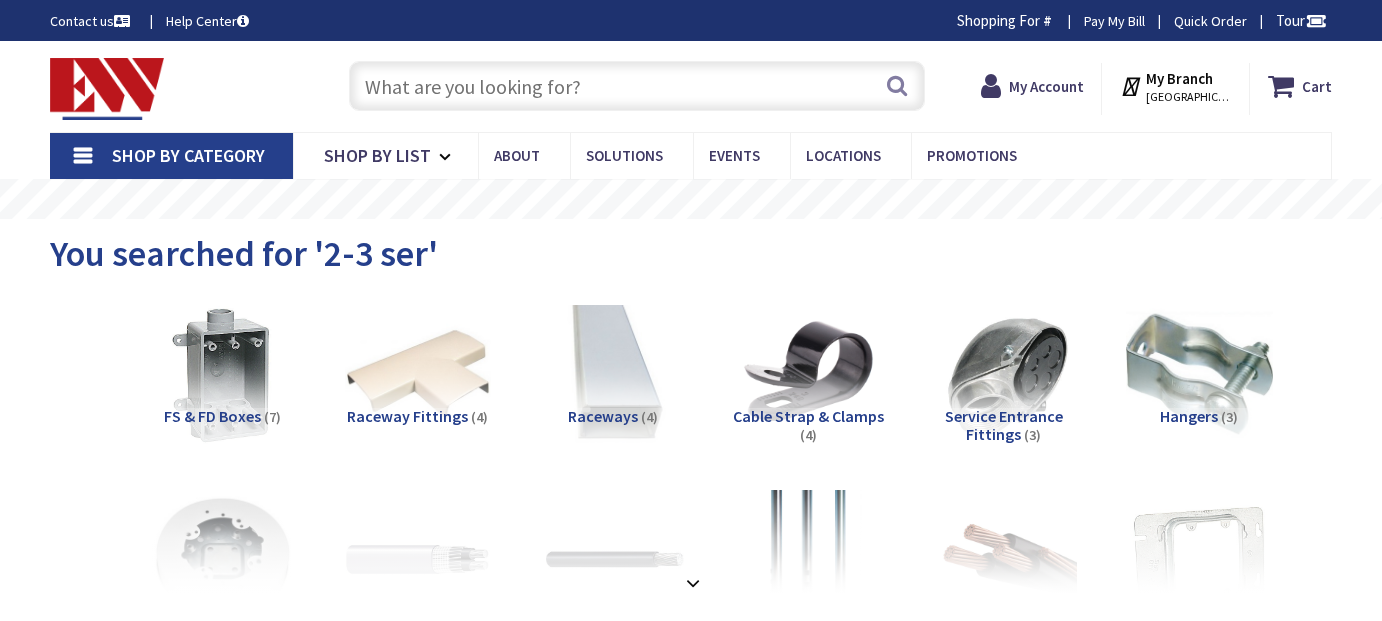 scroll, scrollTop: 0, scrollLeft: 0, axis: both 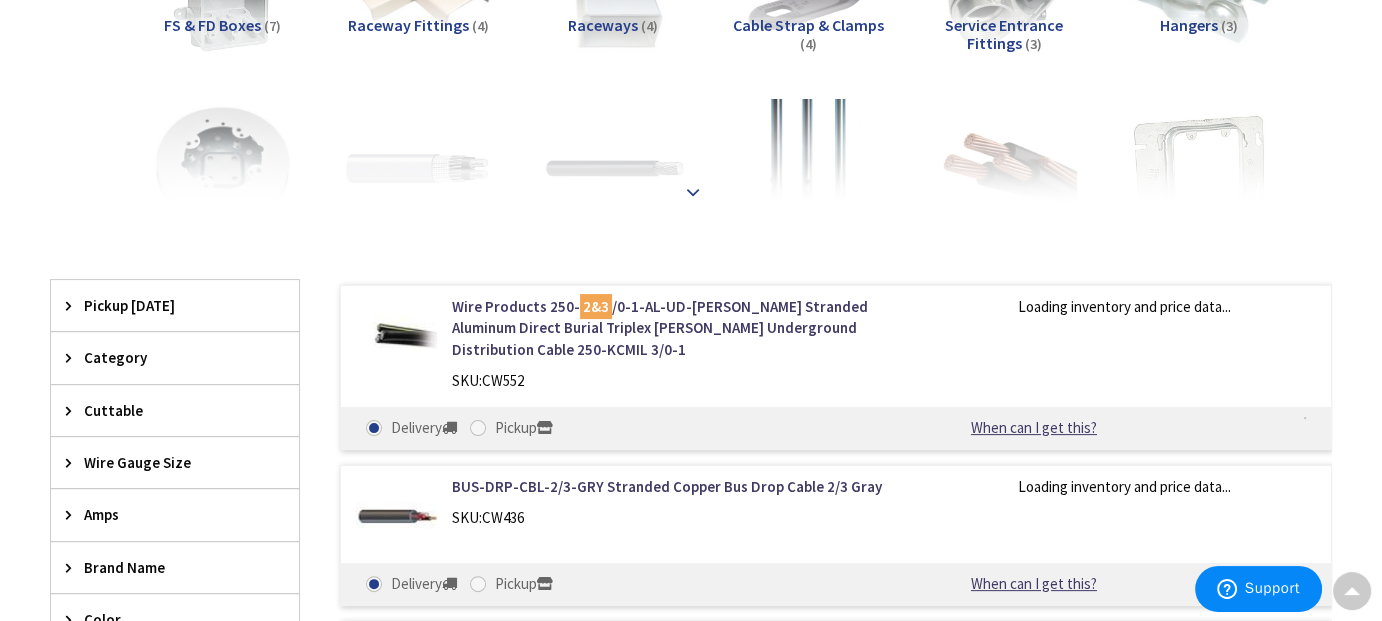 click at bounding box center [693, 192] 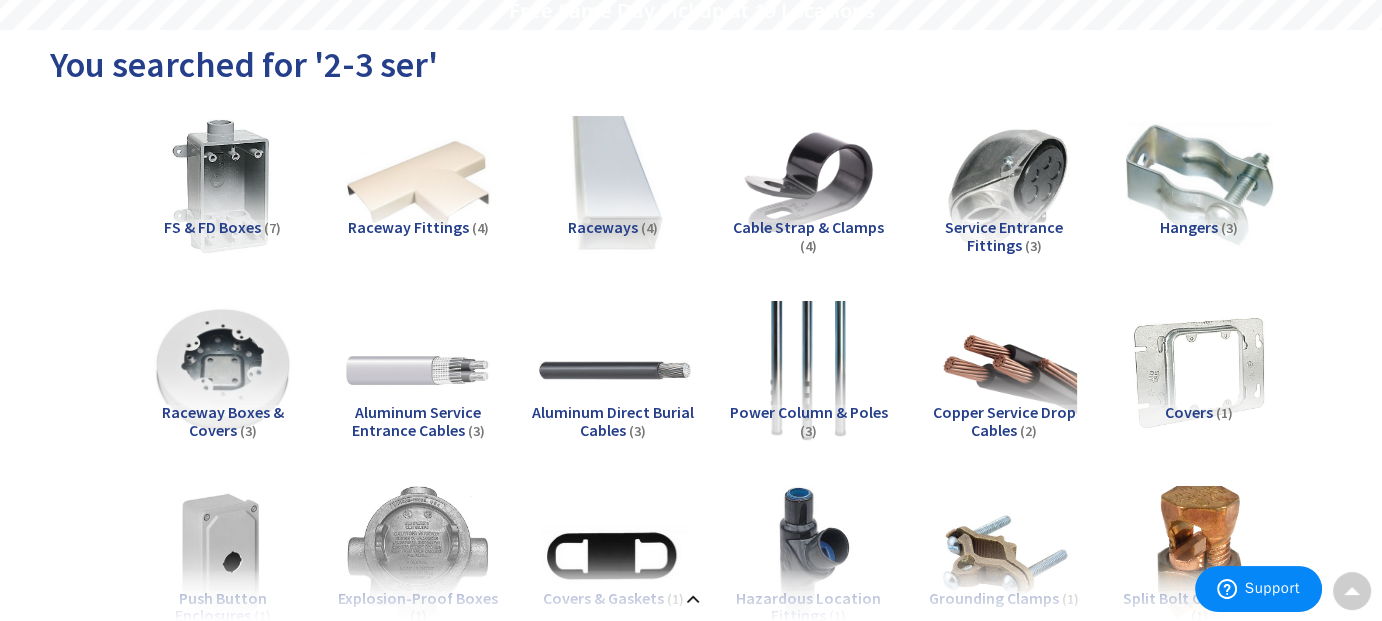 scroll, scrollTop: 0, scrollLeft: 0, axis: both 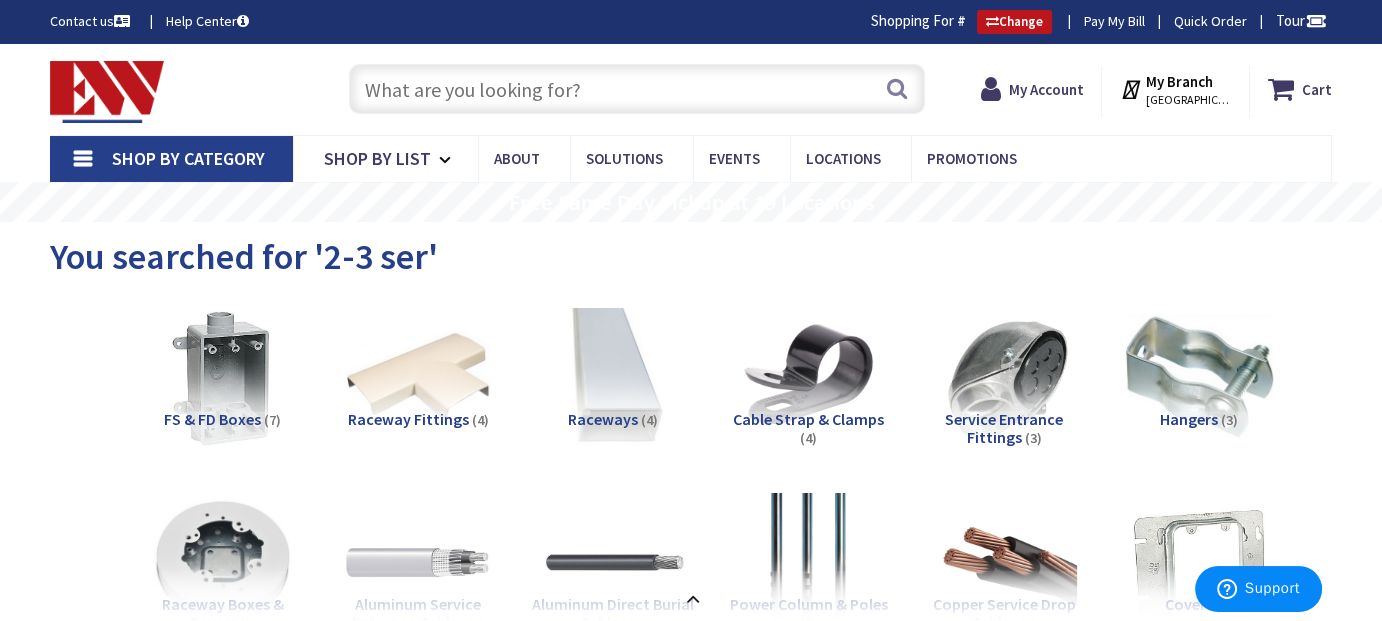 click at bounding box center (637, 89) 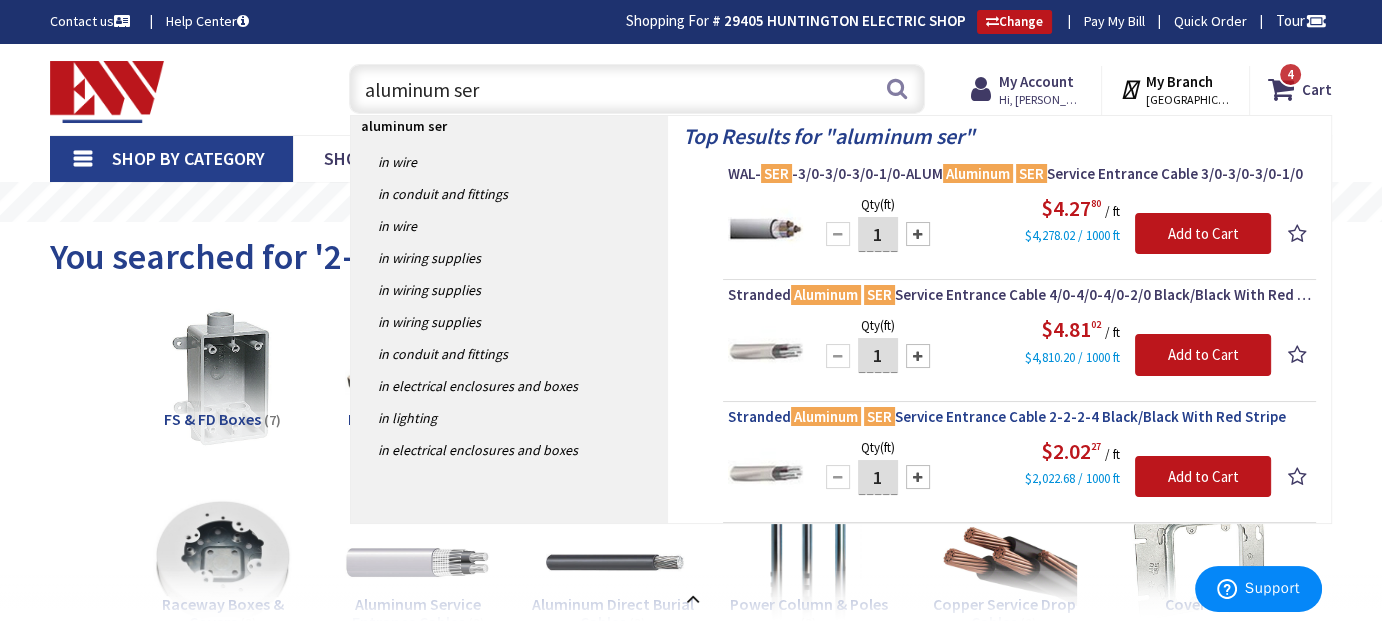 type on "aluminum ser" 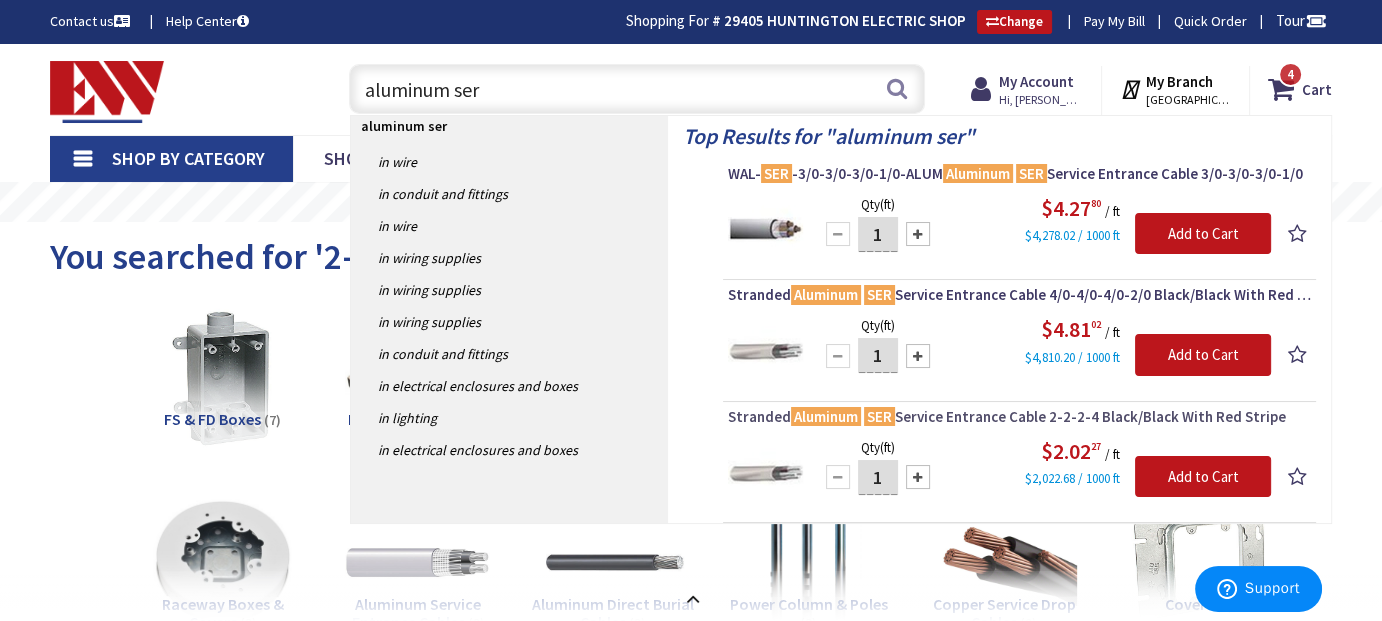 click on "Stranded  Aluminum   SER  Service Entrance Cable 2-2-2-4 Black/Black With Red Stripe" at bounding box center (1019, 417) 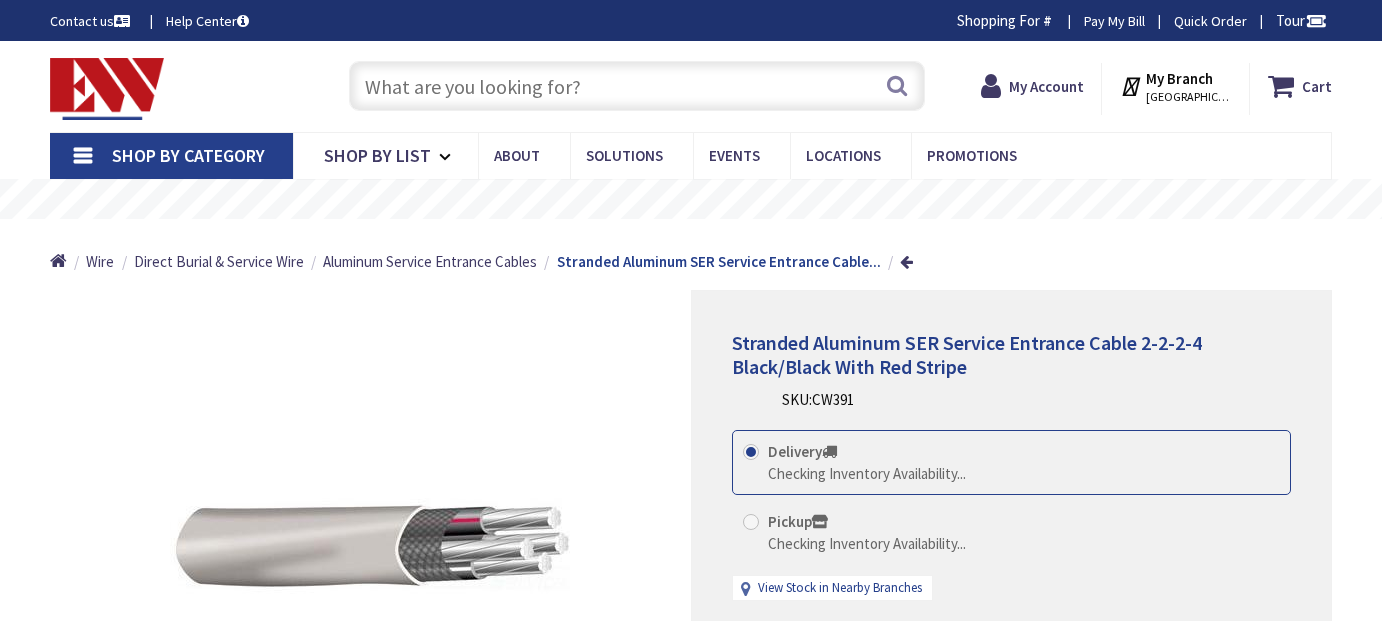 scroll, scrollTop: 0, scrollLeft: 0, axis: both 